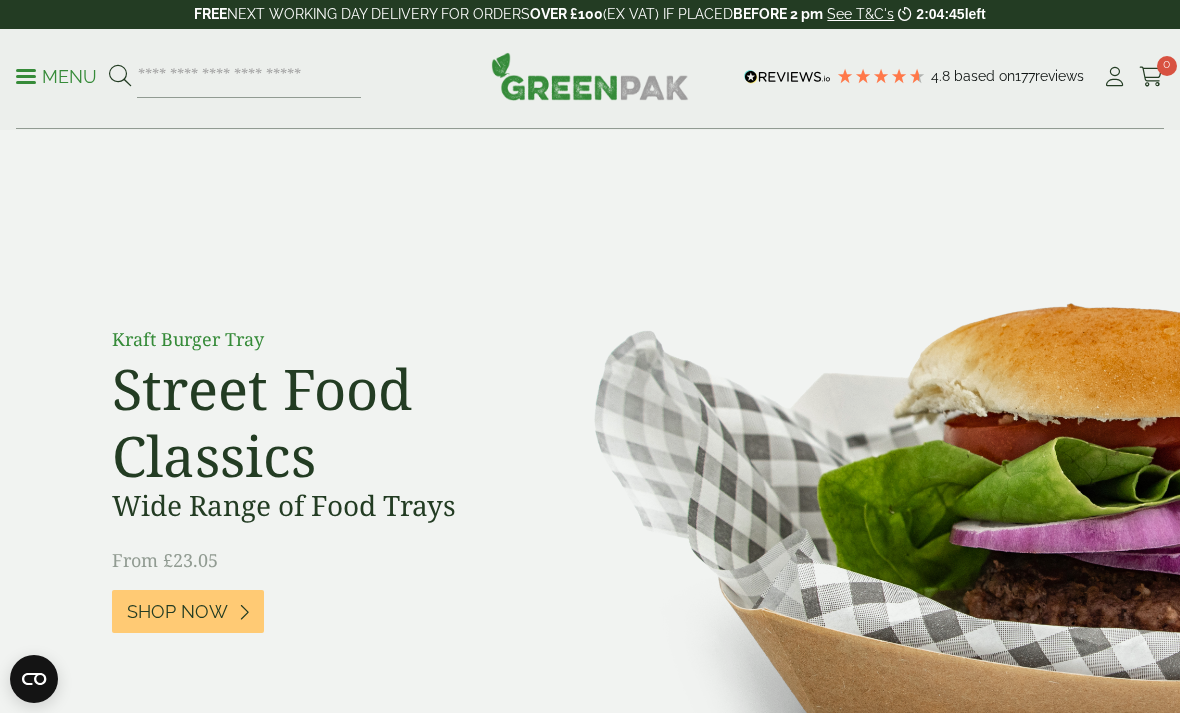 scroll, scrollTop: 0, scrollLeft: 0, axis: both 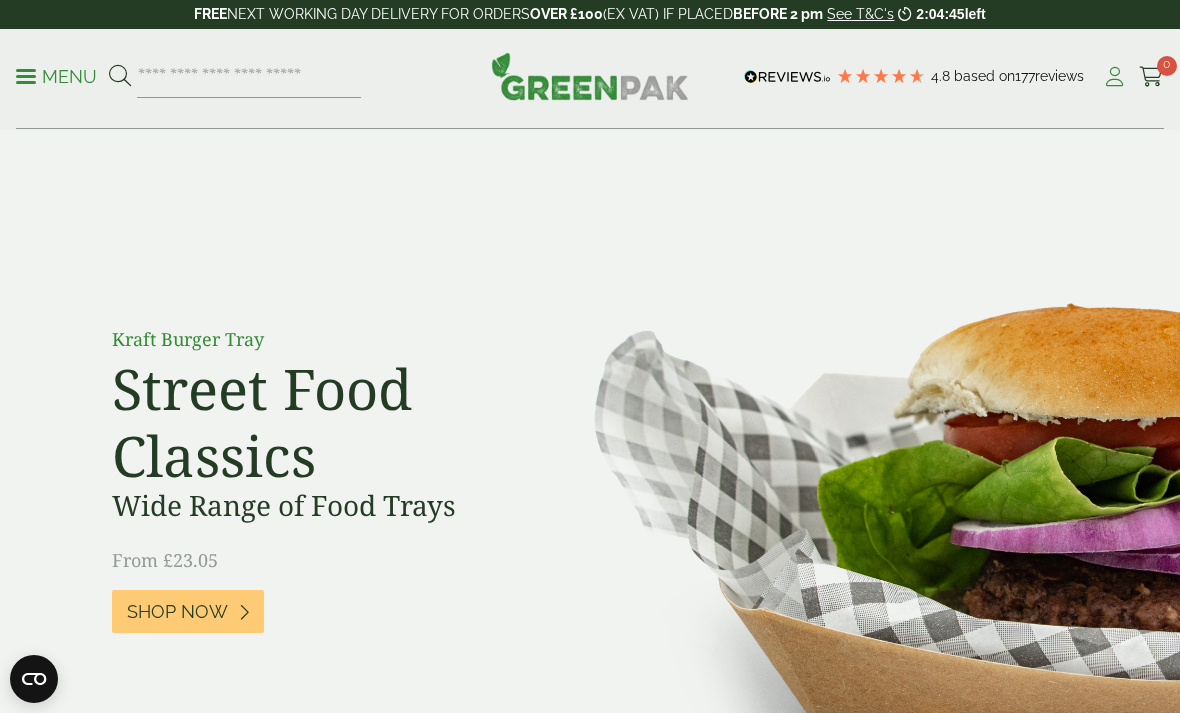 click at bounding box center (1114, 77) 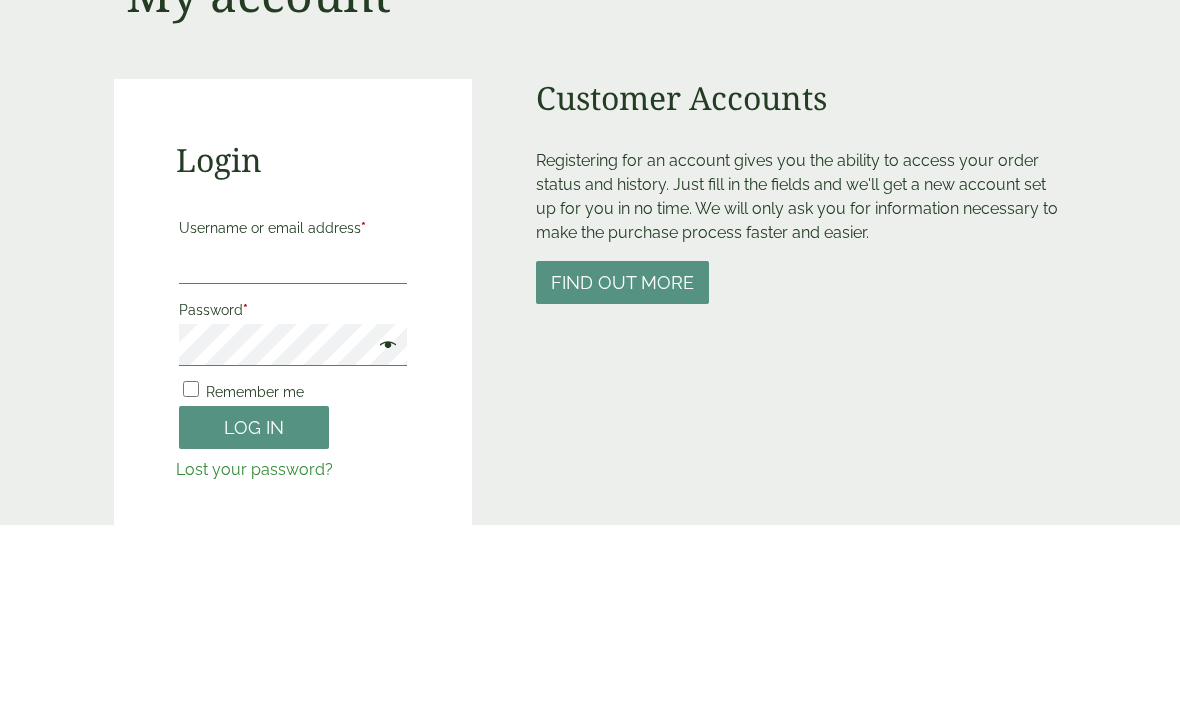 scroll, scrollTop: 0, scrollLeft: 0, axis: both 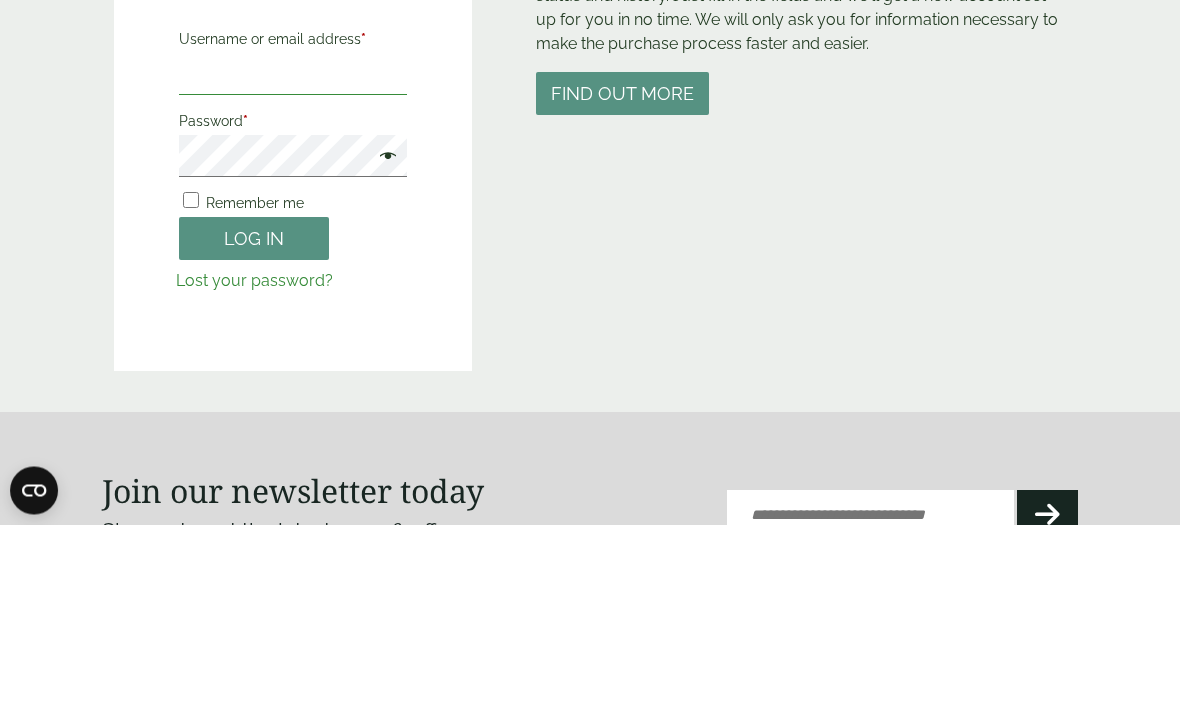 type on "**********" 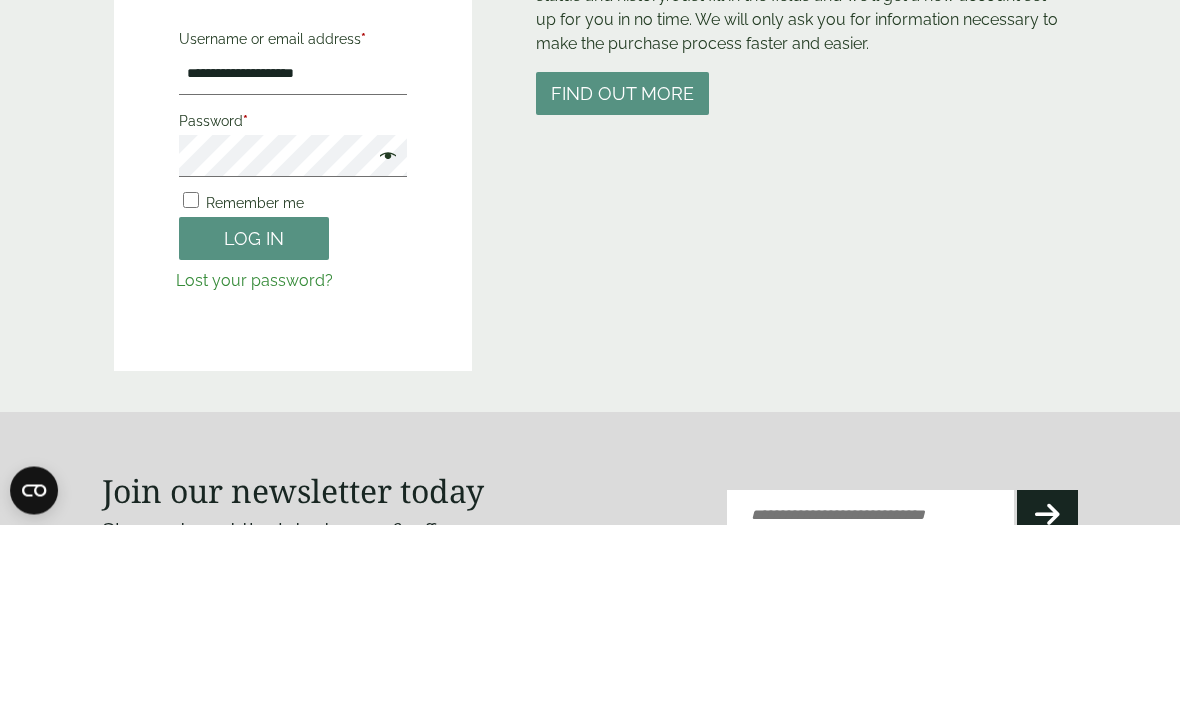 click on "Log in" at bounding box center [254, 427] 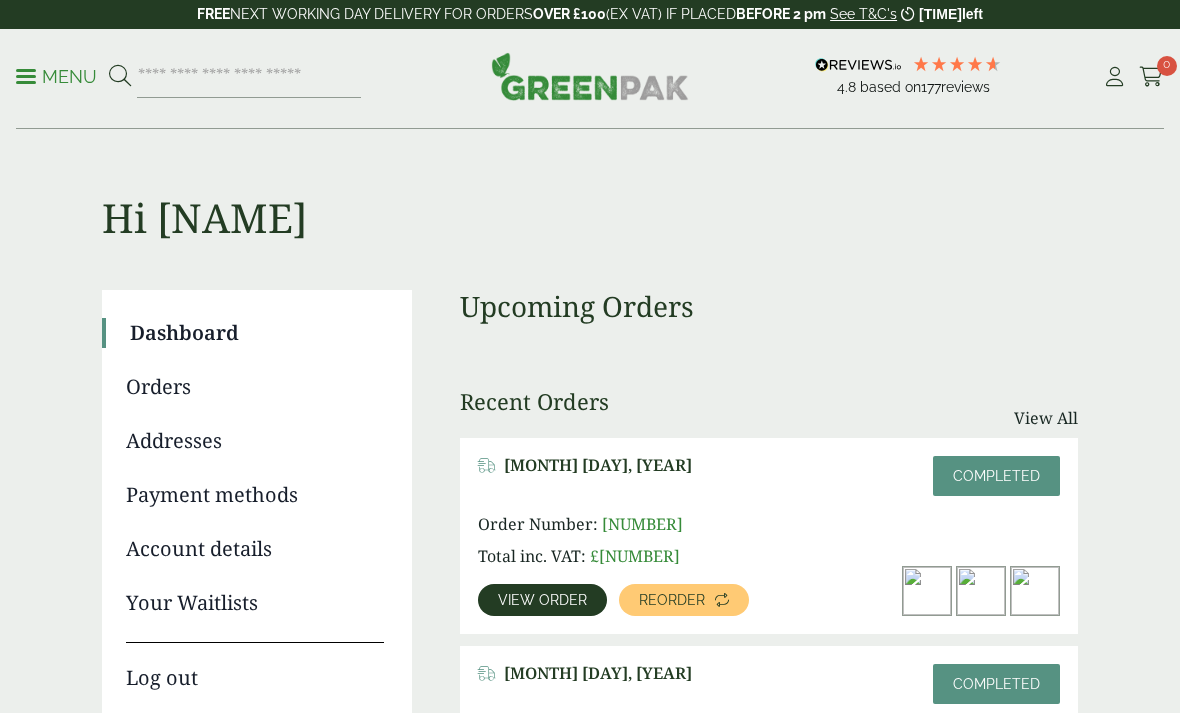 scroll, scrollTop: 0, scrollLeft: 0, axis: both 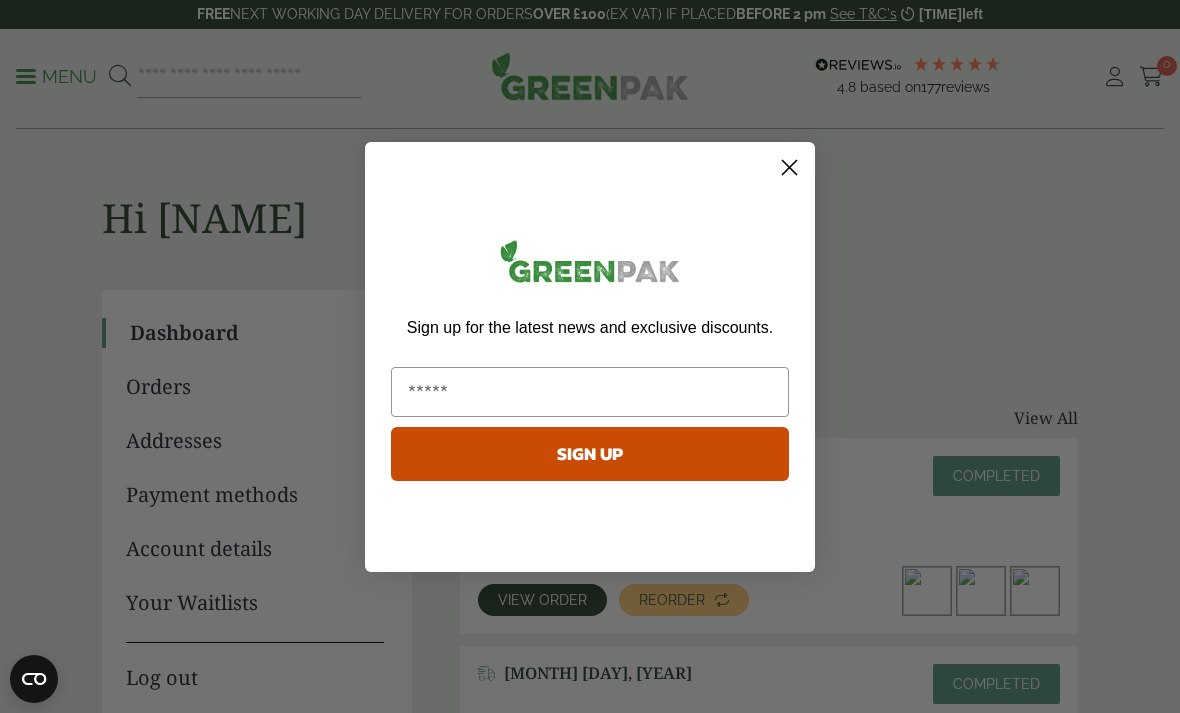 click 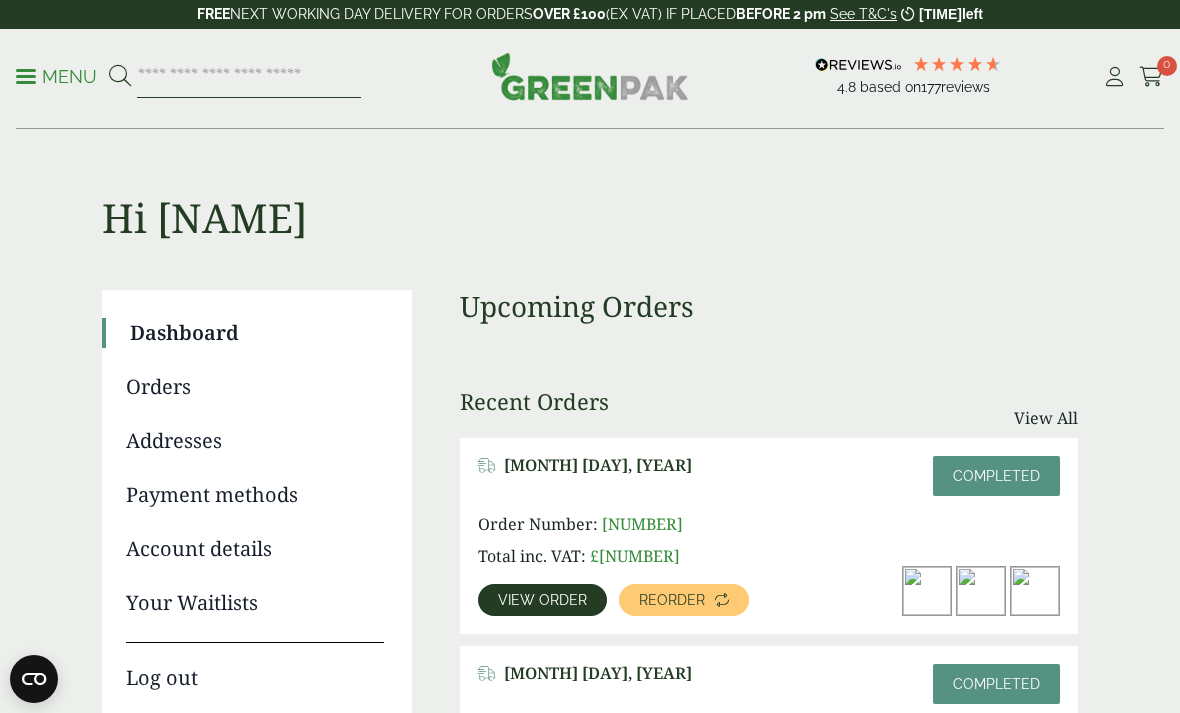 click at bounding box center [249, 77] 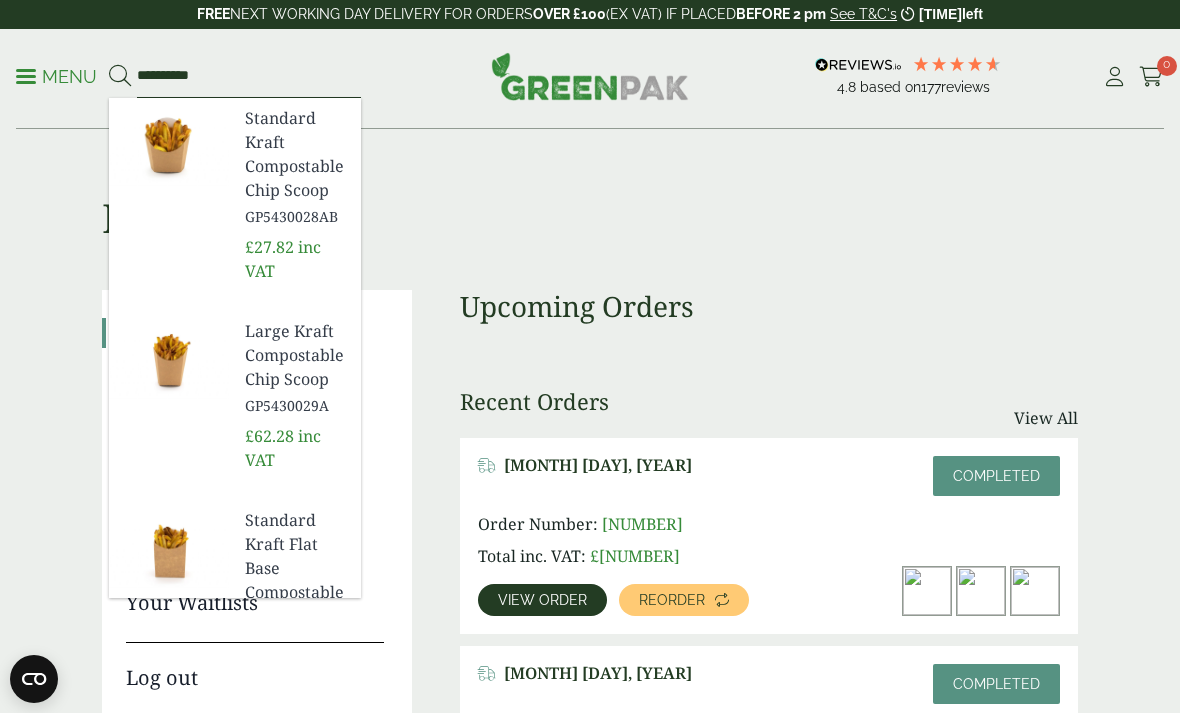 type on "*********" 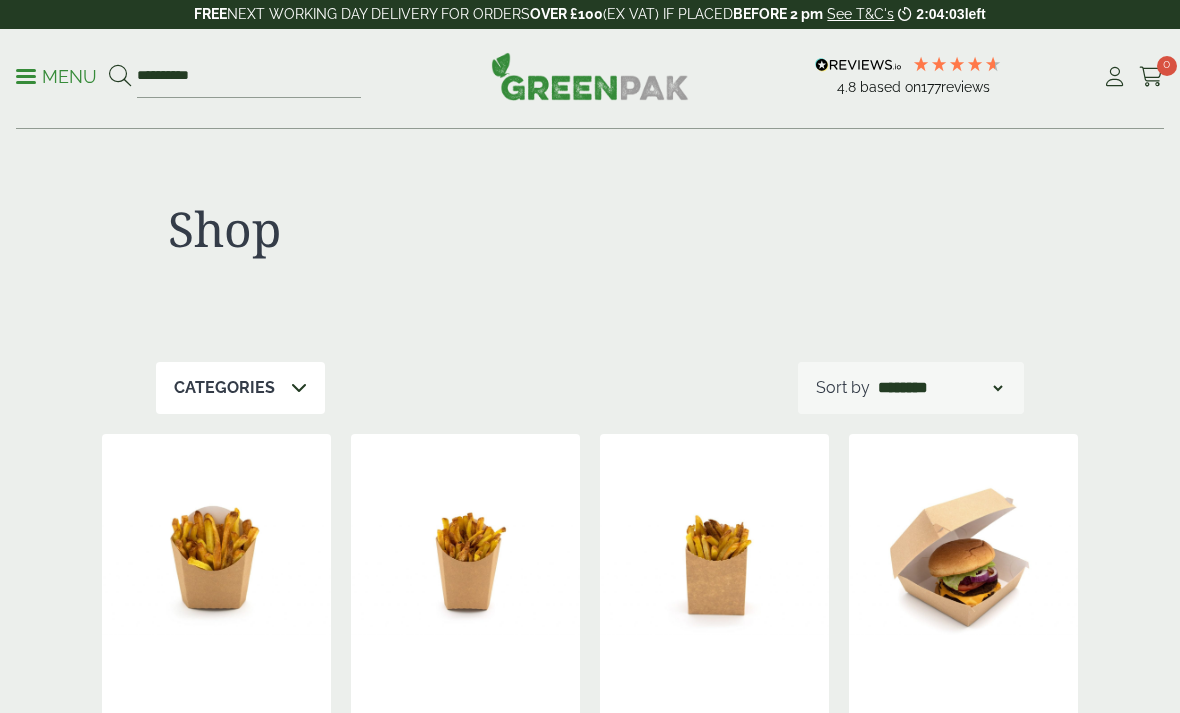 scroll, scrollTop: 0, scrollLeft: 0, axis: both 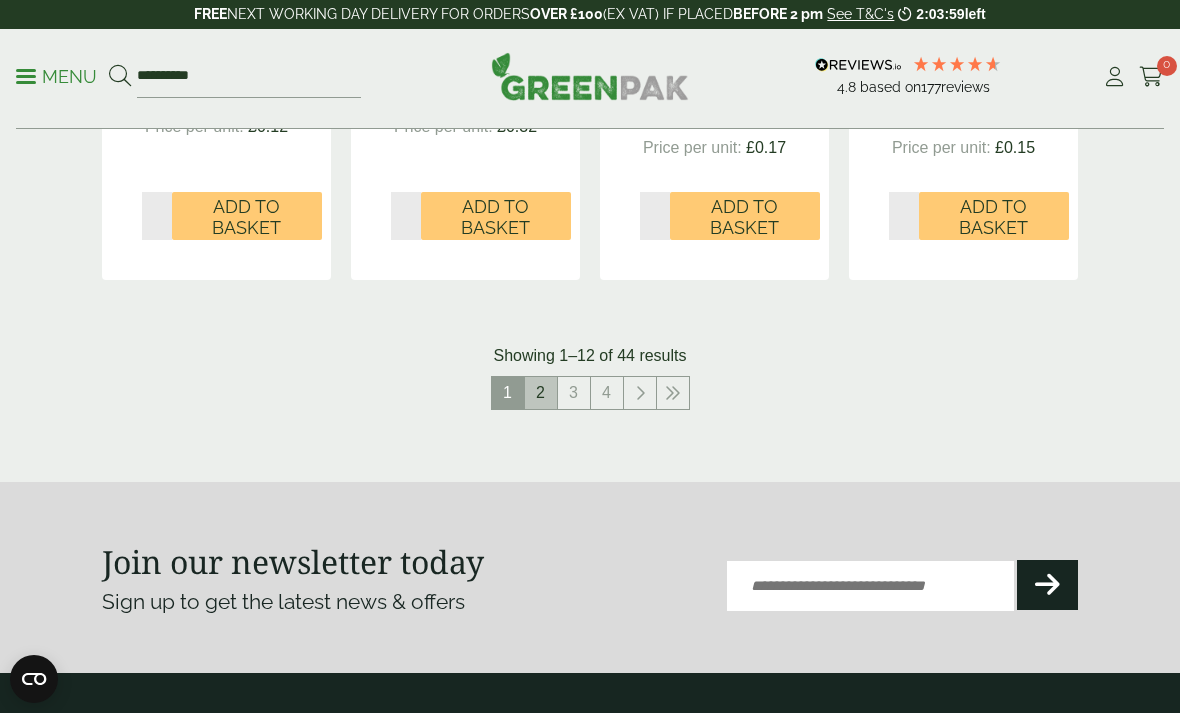 click on "2" at bounding box center [541, 393] 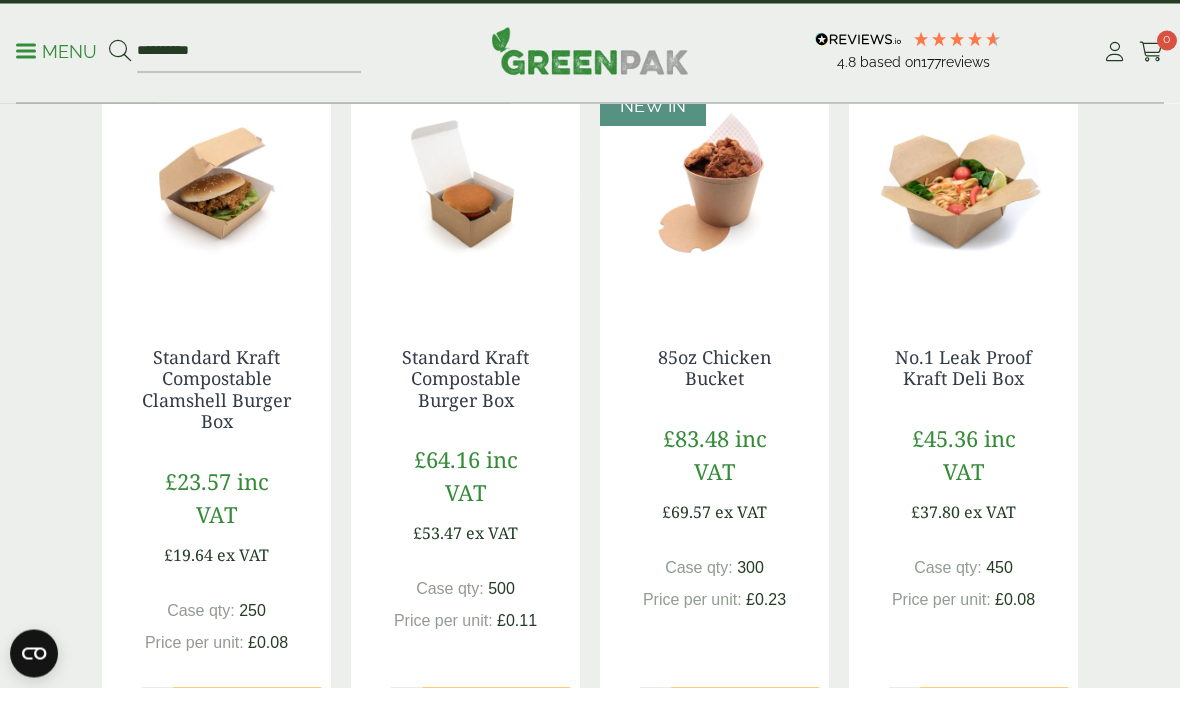 scroll, scrollTop: 374, scrollLeft: 0, axis: vertical 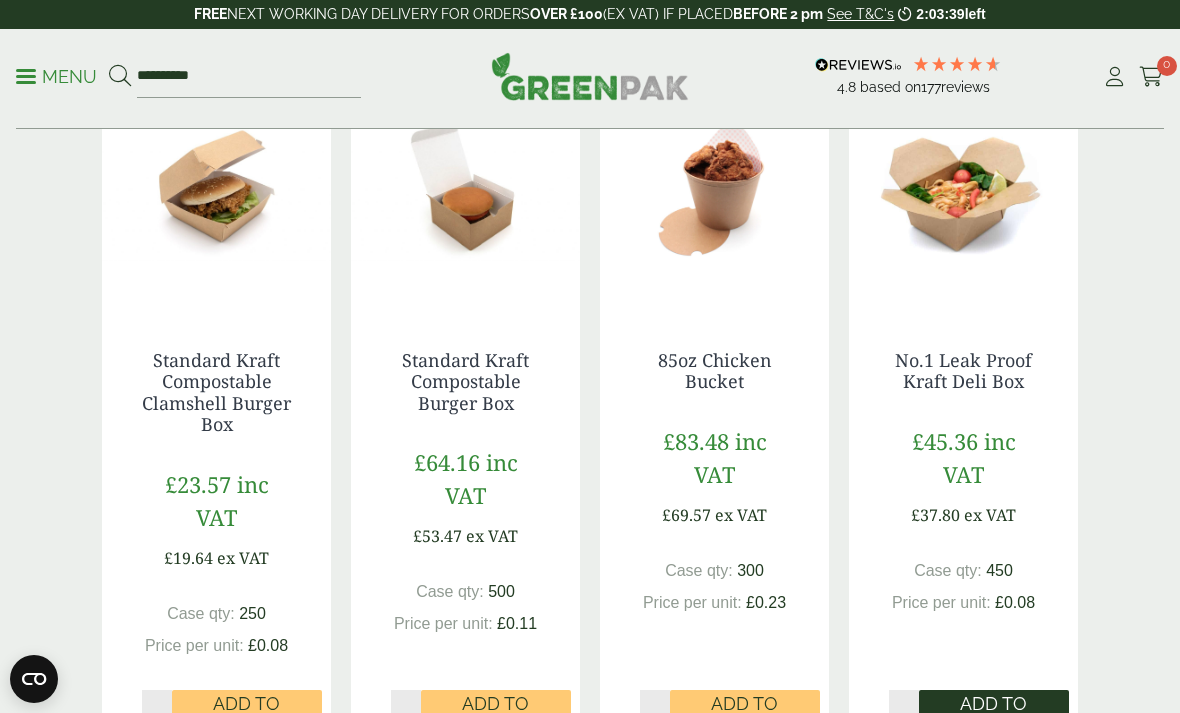 click on "Add to Basket" at bounding box center (994, 714) 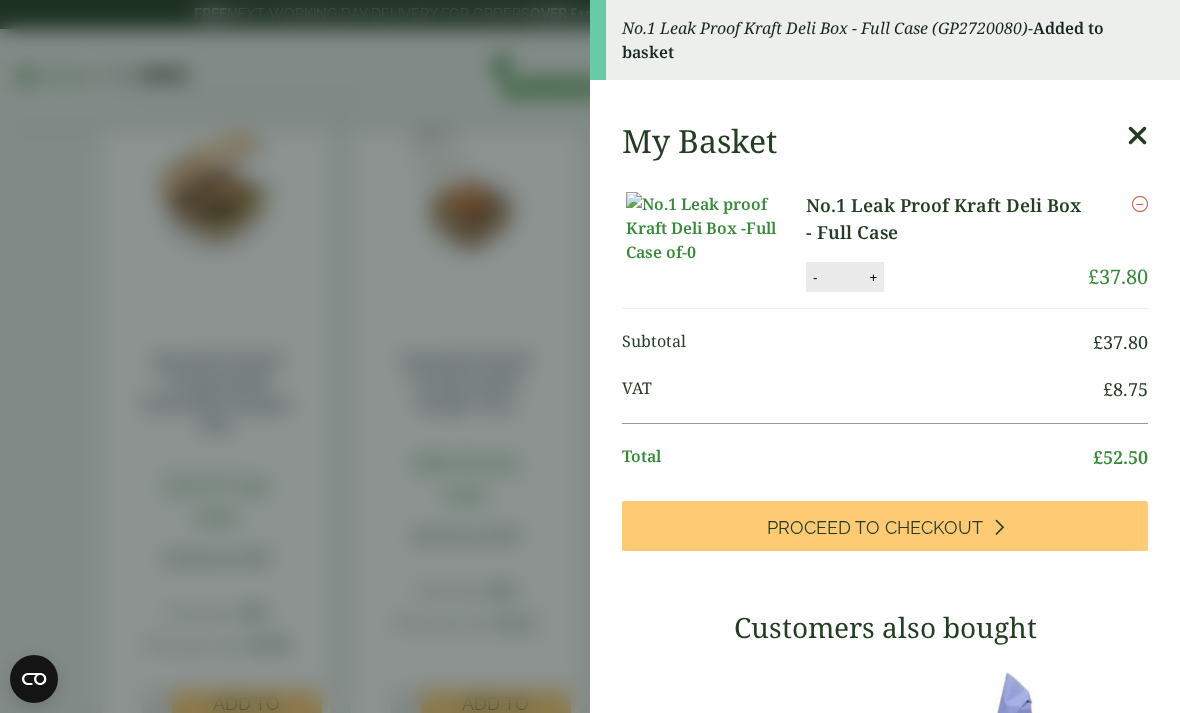 click at bounding box center (1137, 136) 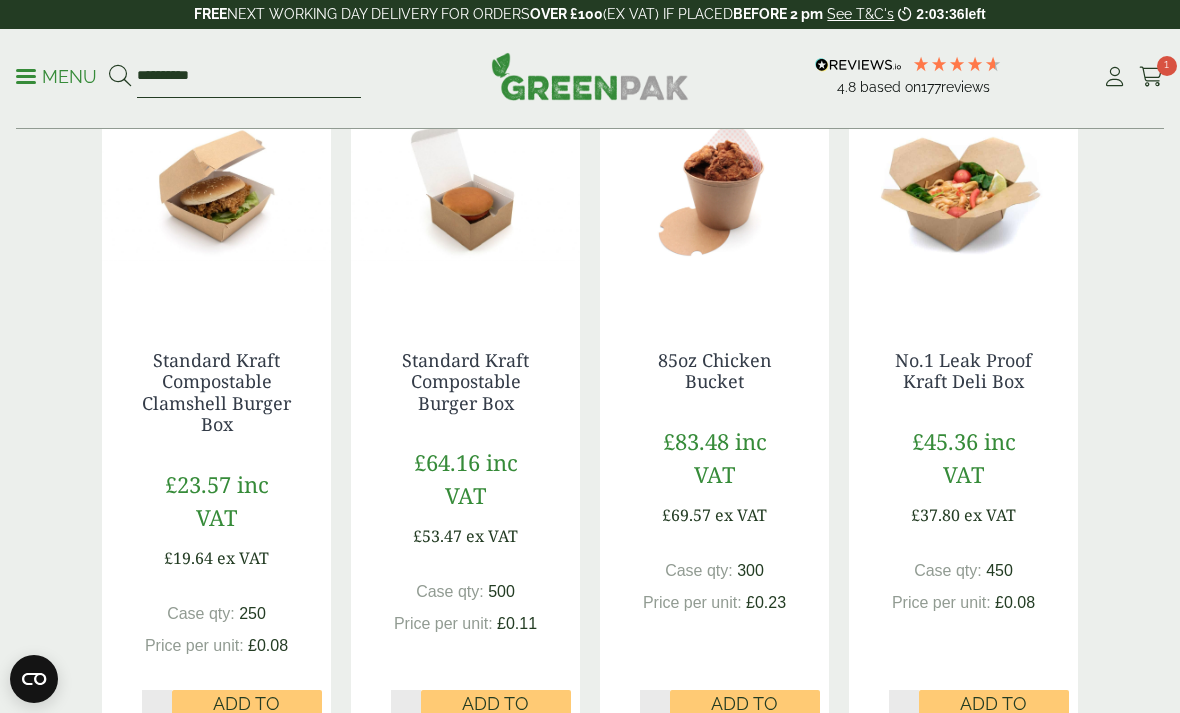 click on "*********" at bounding box center (249, 77) 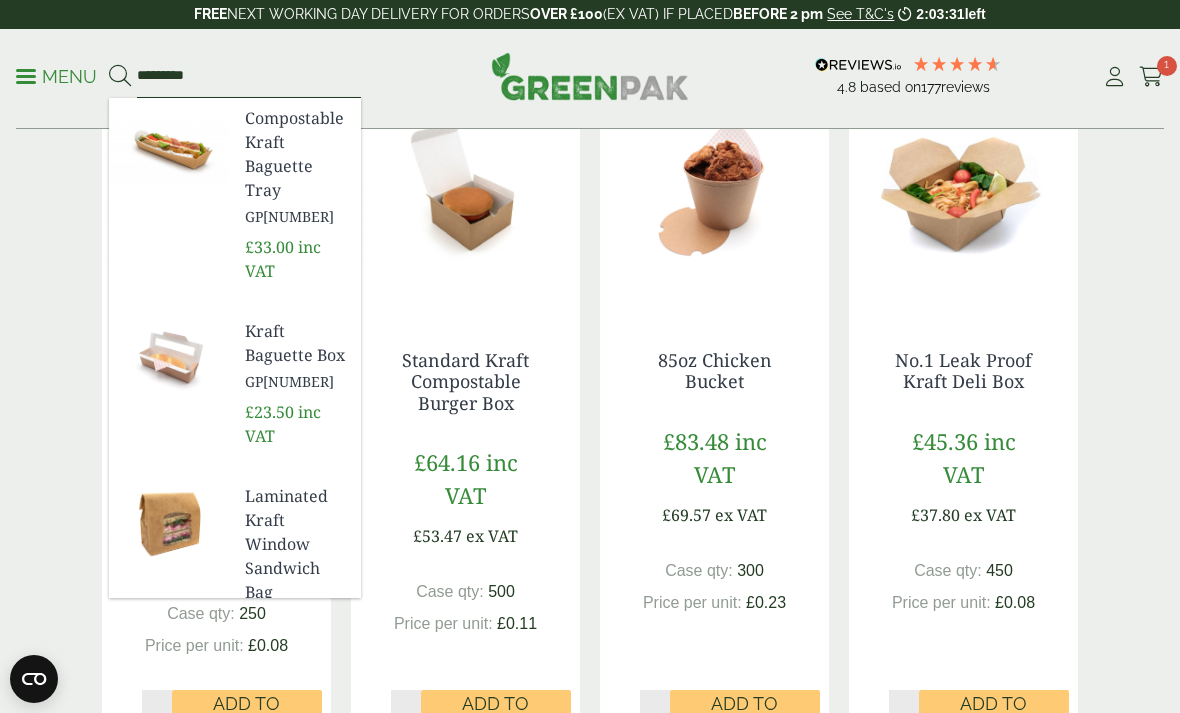 type on "*********" 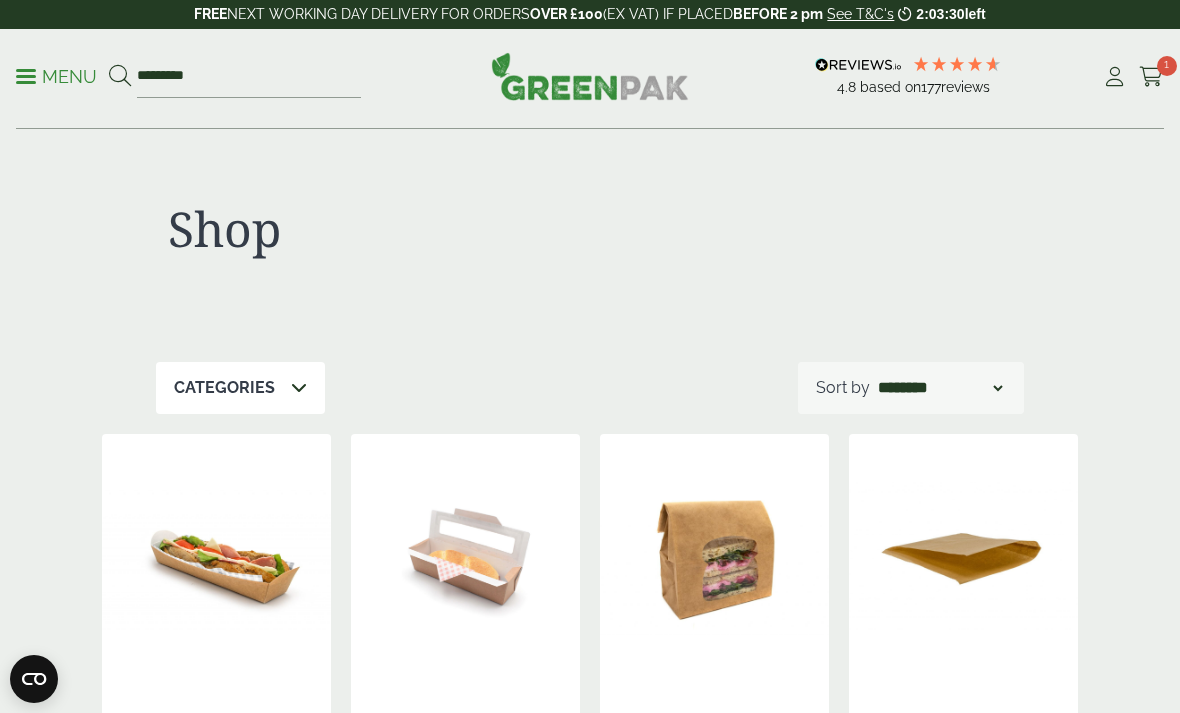 scroll, scrollTop: 0, scrollLeft: 0, axis: both 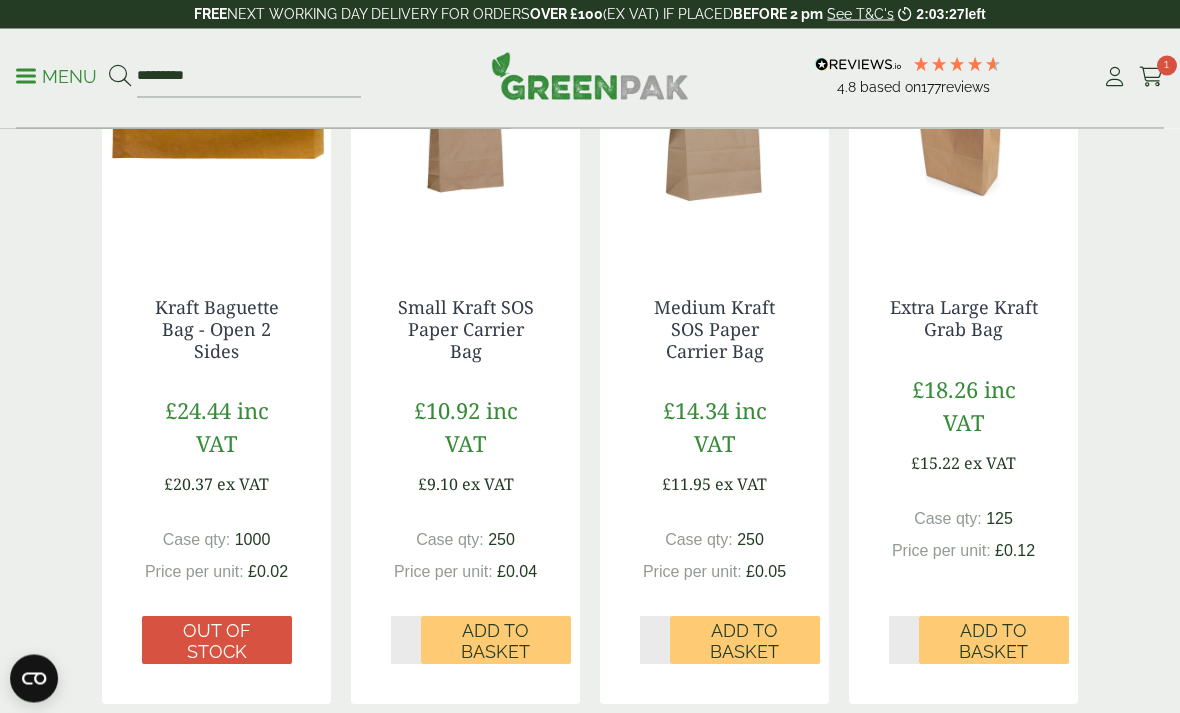 click on "*" at bounding box center (406, 641) 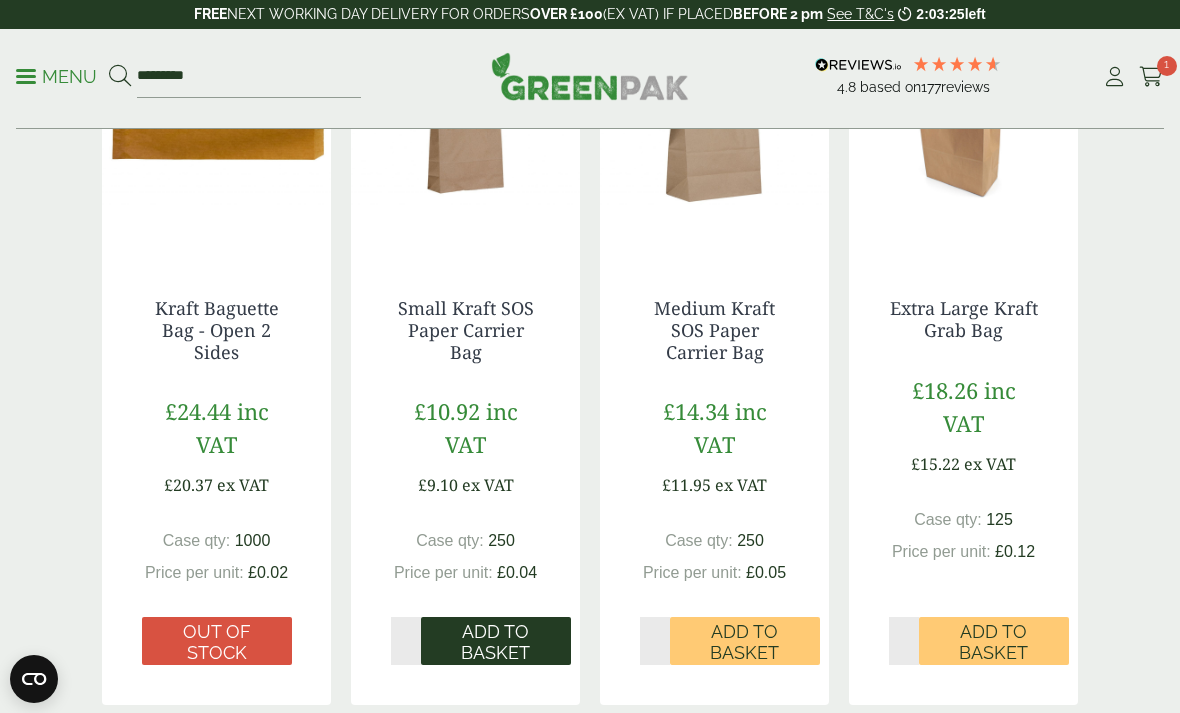 type on "*" 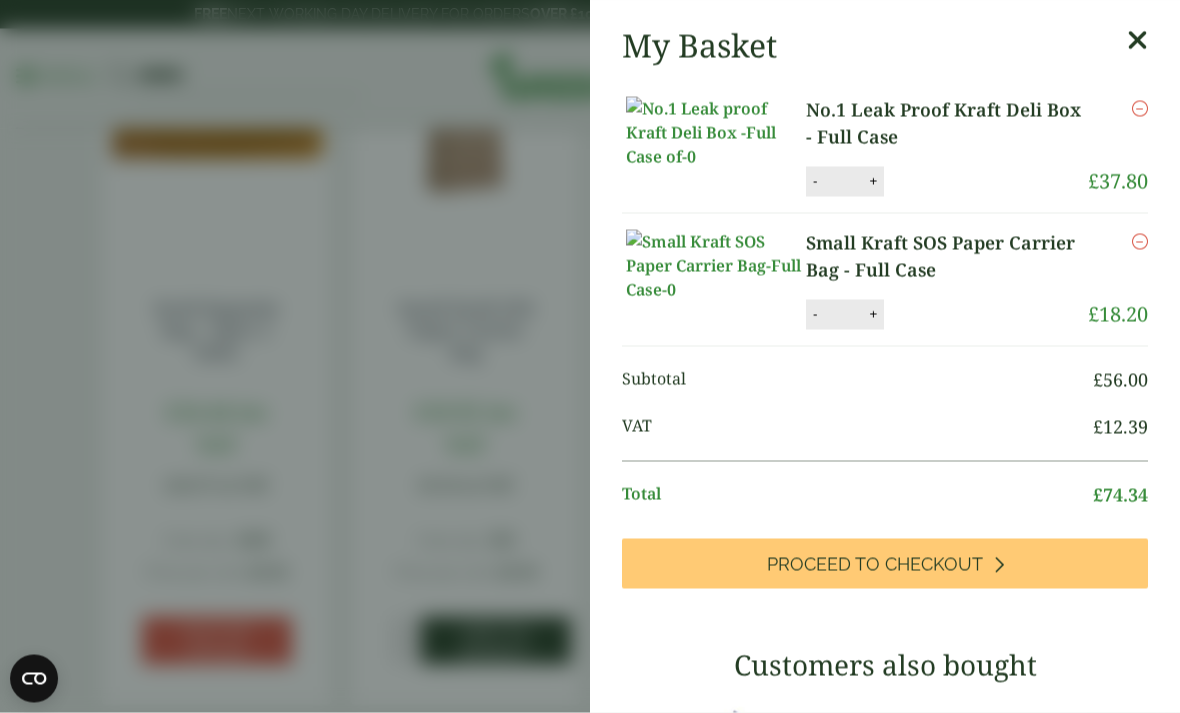 scroll, scrollTop: 1143, scrollLeft: 0, axis: vertical 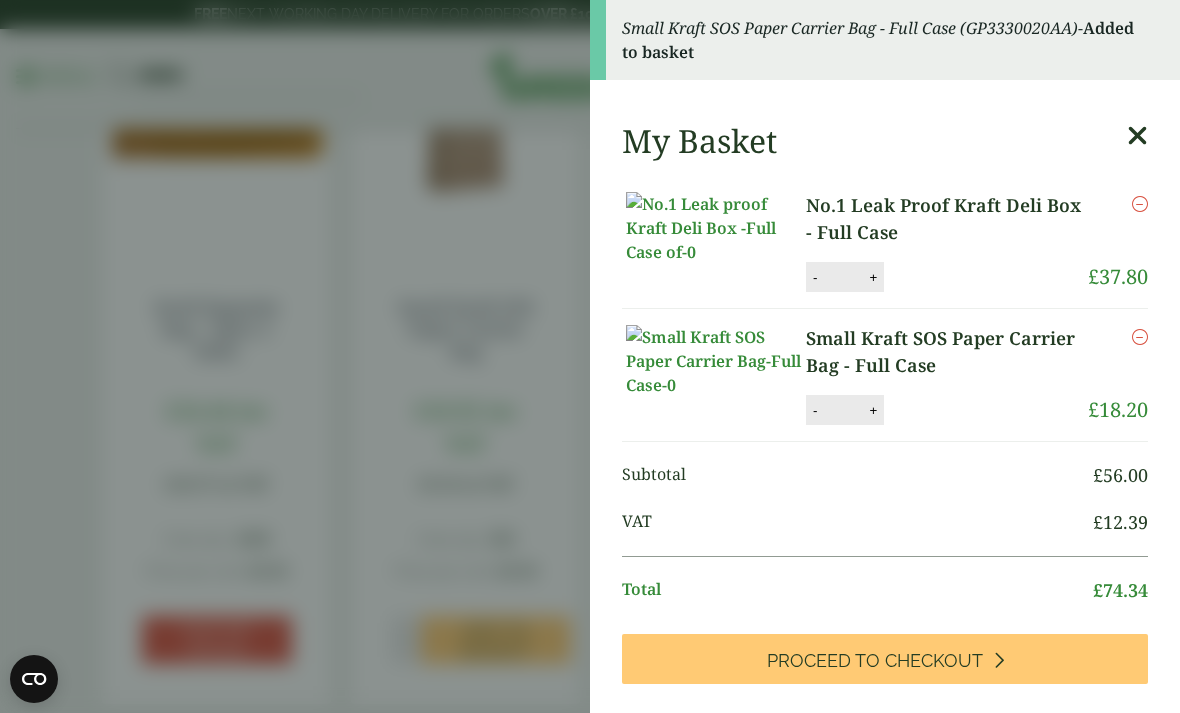 click on "Small Kraft SOS Paper Carrier Bag - Full Case (GP[NUMBER]AA) - Added to basket My Basket No.1 Leak Proof Kraft Deli Box - Full Case No.1 Leak Proof Kraft Deli Box - Full Case quantity - * + Update Remove £" at bounding box center [590, 356] 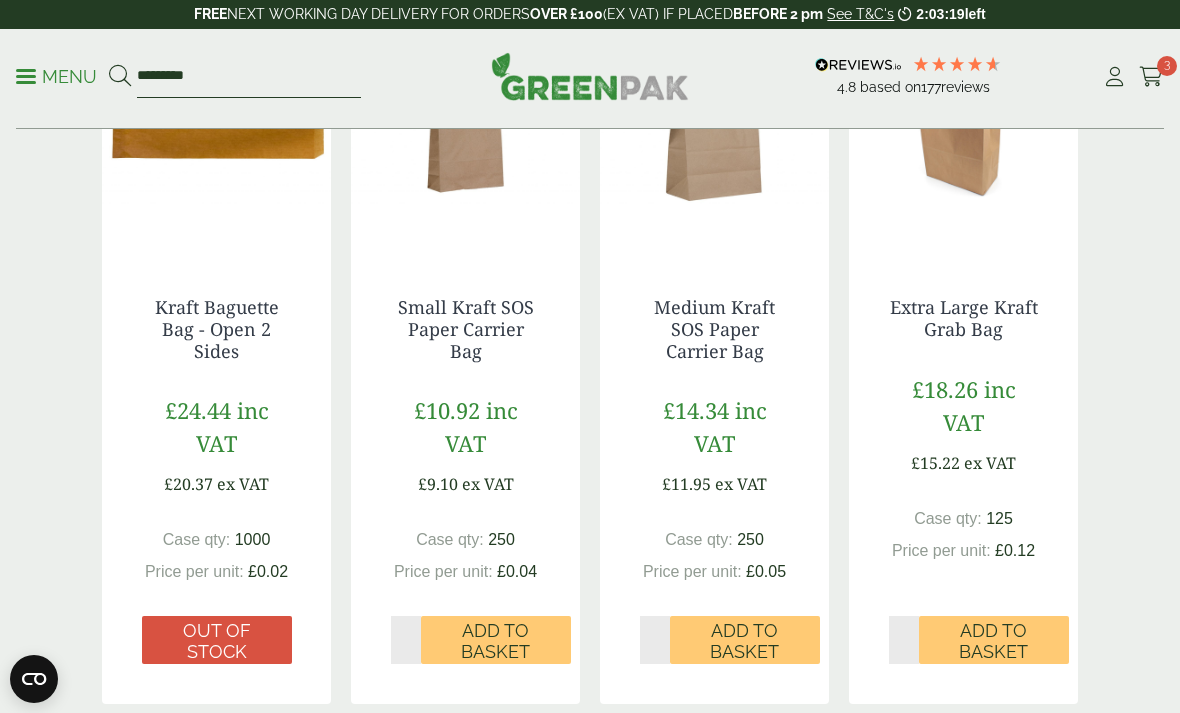 click on "*********" at bounding box center [249, 77] 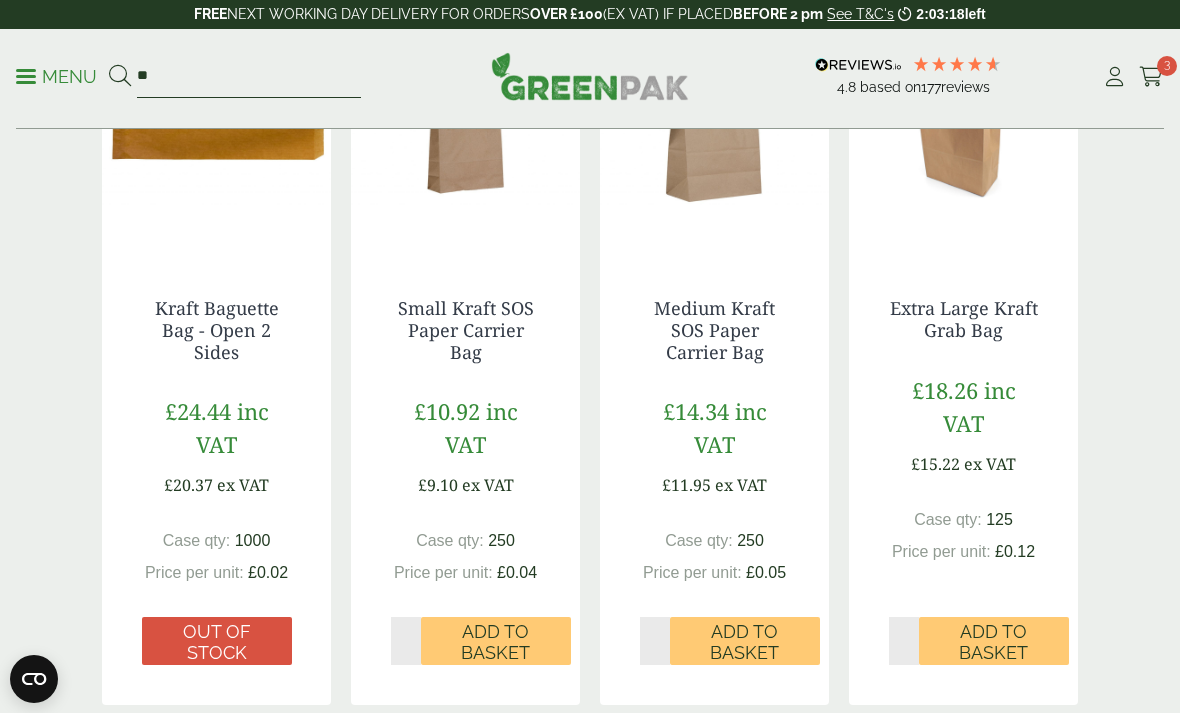 type on "*" 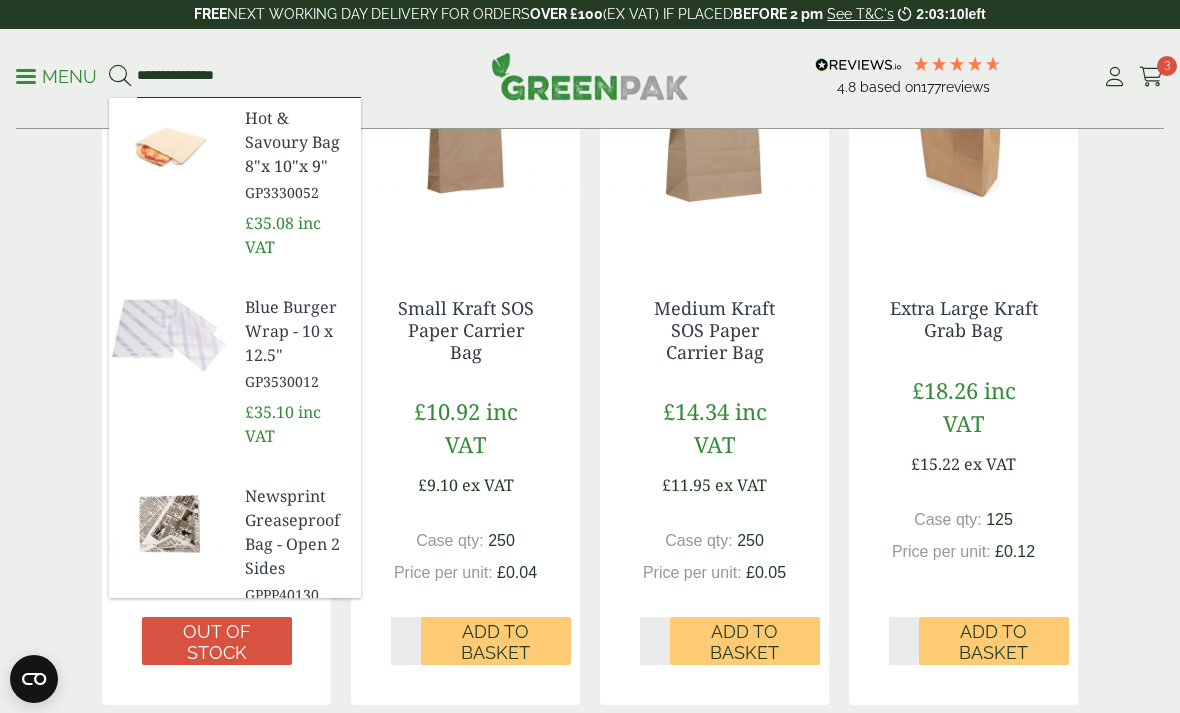 type on "**********" 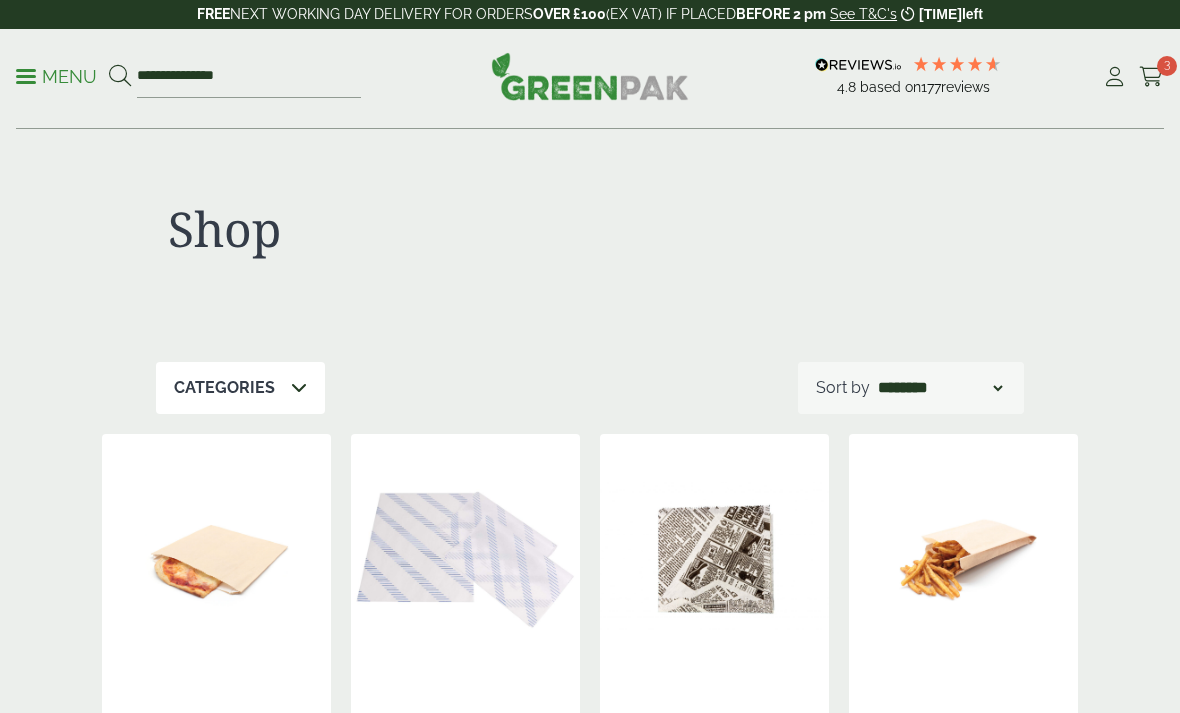 scroll, scrollTop: 0, scrollLeft: 0, axis: both 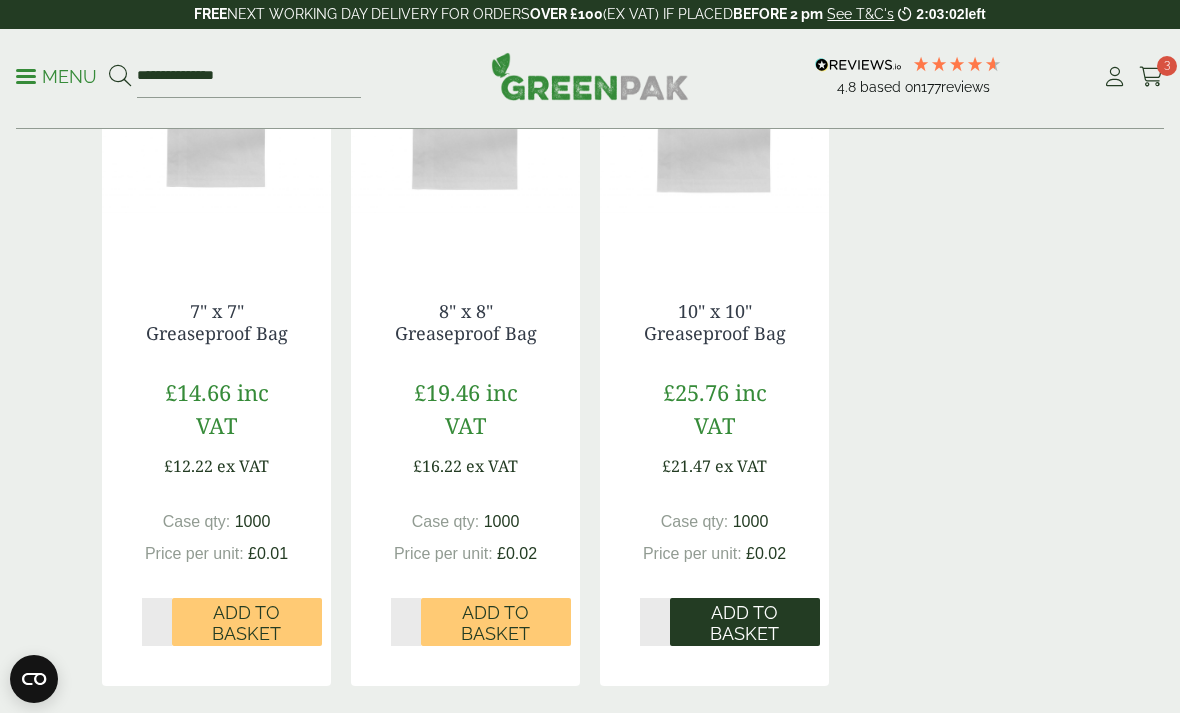 click on "Add to Basket" at bounding box center (745, 623) 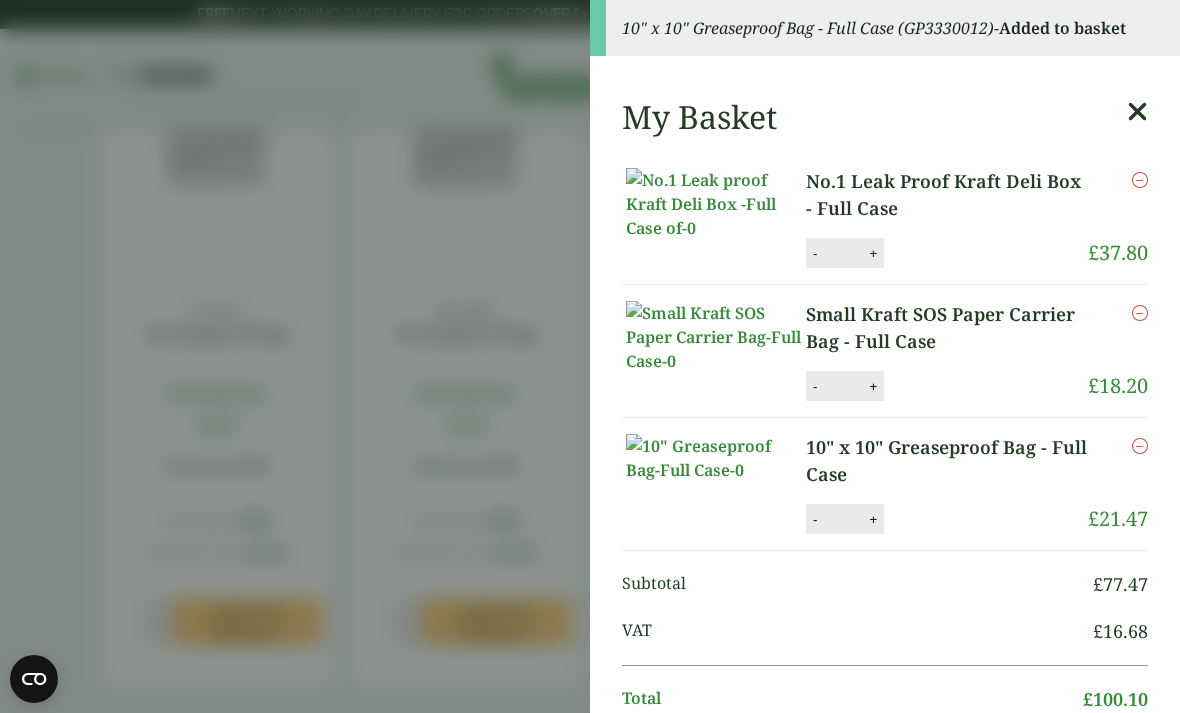 click on "10" x 10" Greaseproof Bag - Full Case (GP3330012)  -  Added to basket
My Basket
No.1 Leak Proof Kraft Deli Box - Full Case
No.1 Leak Proof Kraft Deli Box - Full Case quantity
- * +
Update
Remove
£ 37.80 - *" at bounding box center (590, 356) 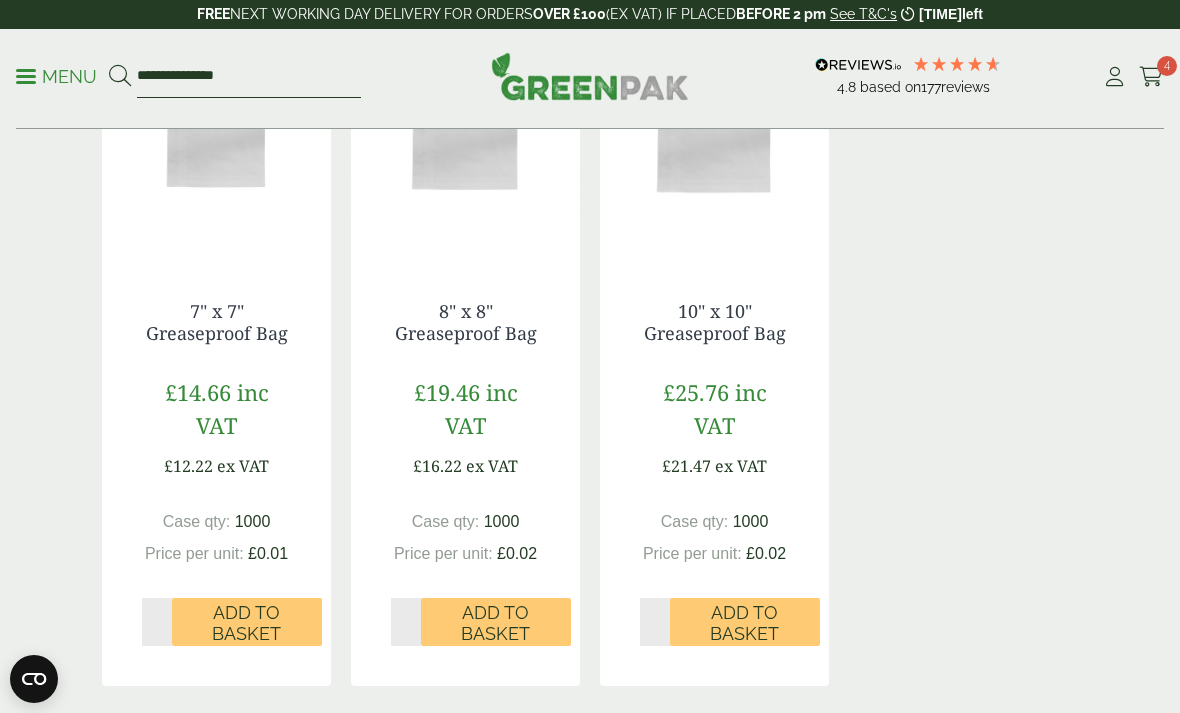 click on "**********" at bounding box center [249, 77] 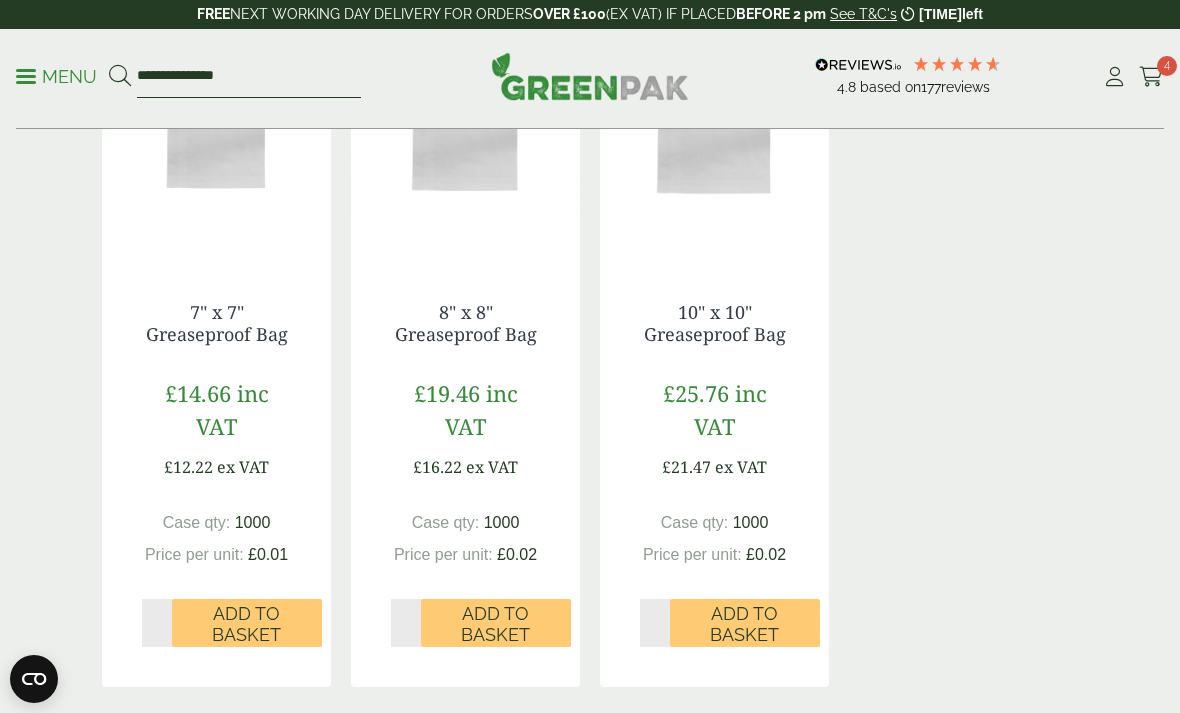 click on "**********" at bounding box center [249, 77] 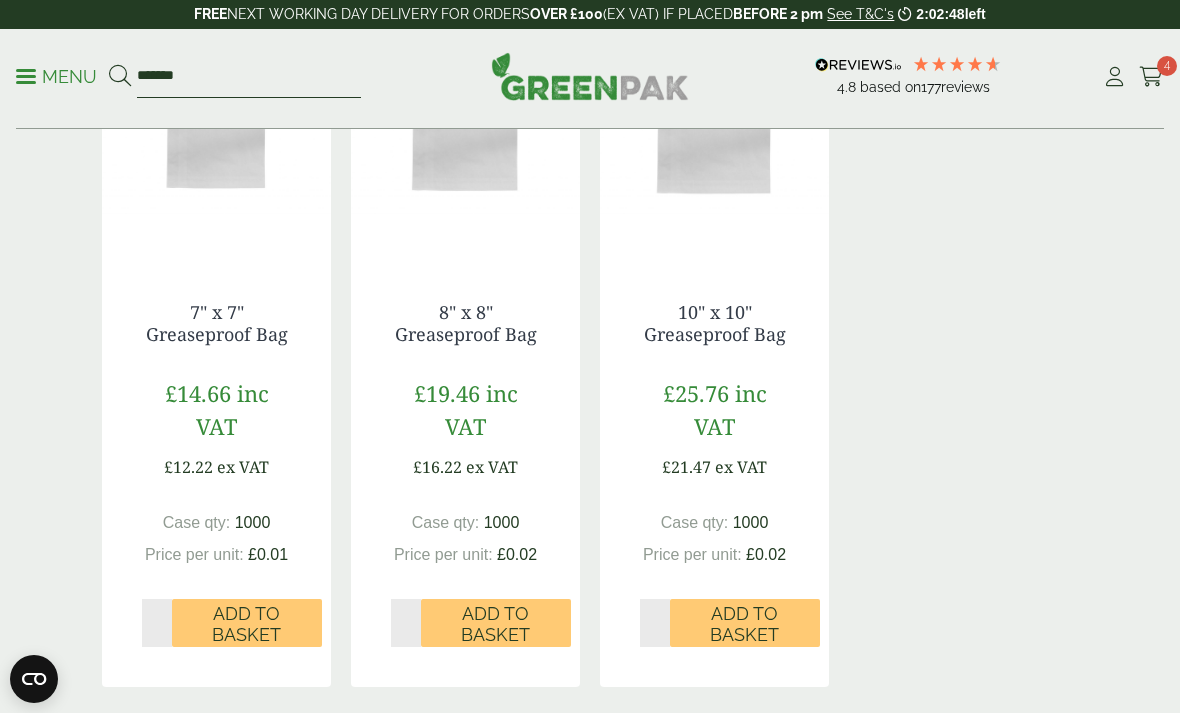 type on "*******" 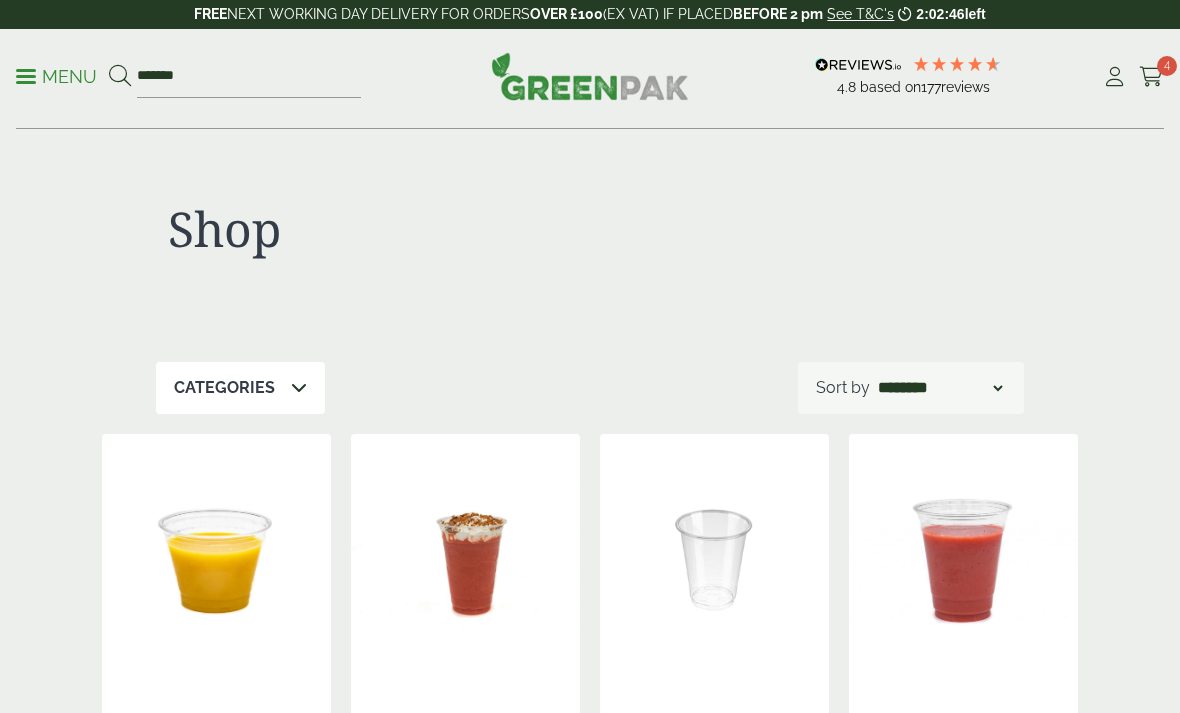 scroll, scrollTop: 0, scrollLeft: 0, axis: both 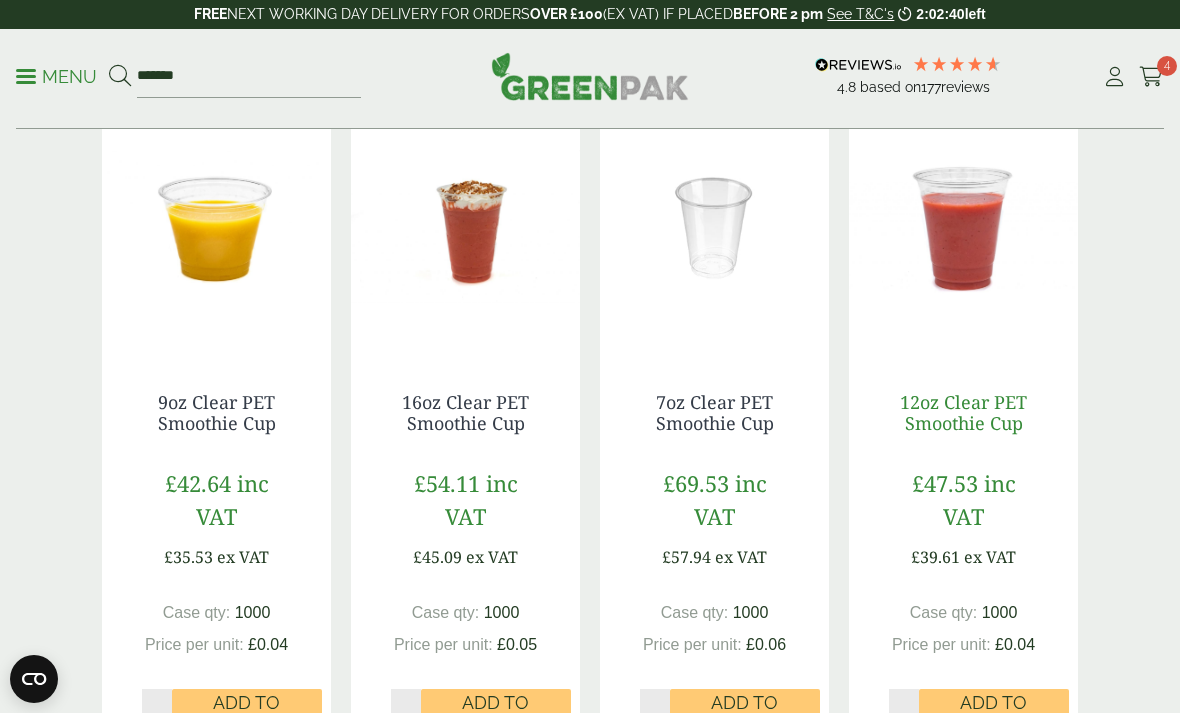 click on "12oz Clear PET Smoothie Cup" at bounding box center (963, 413) 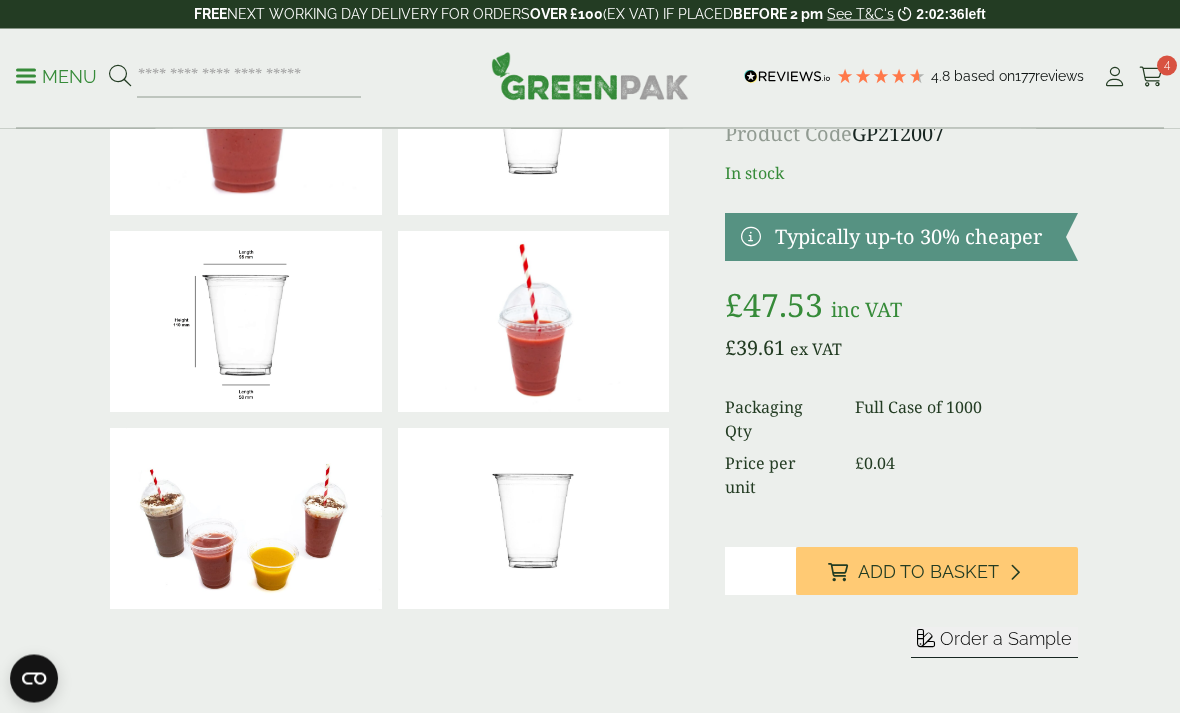 scroll, scrollTop: 0, scrollLeft: 0, axis: both 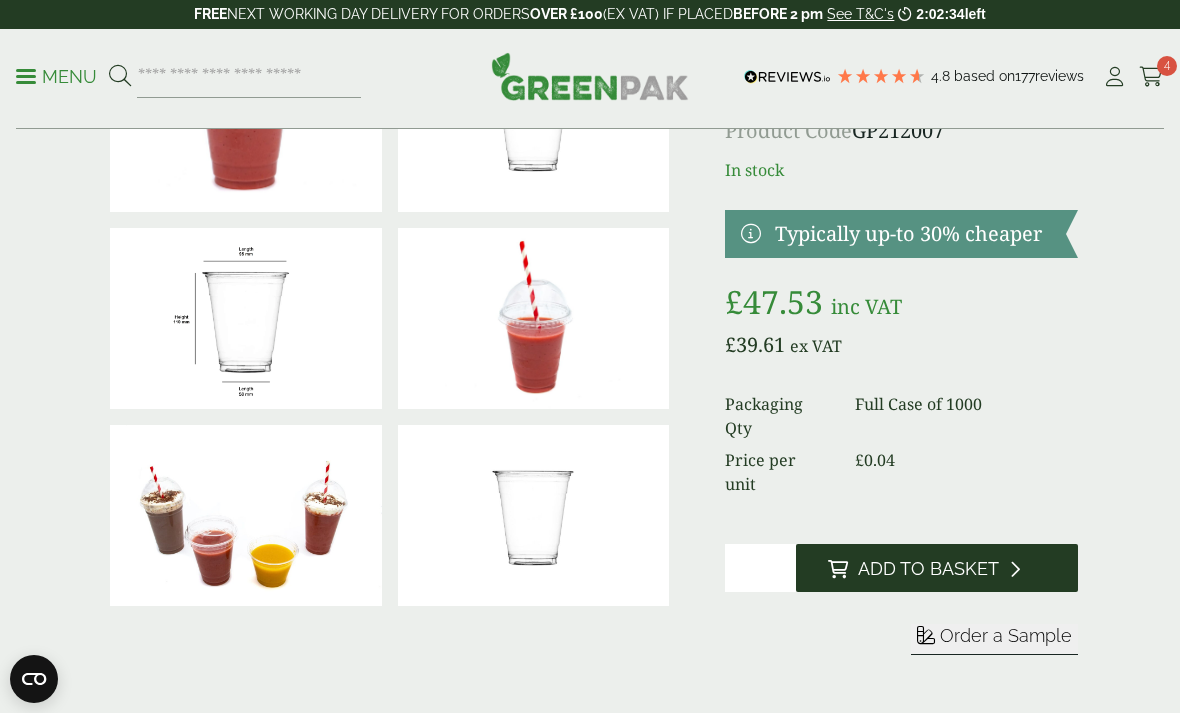click on "Add to Basket" at bounding box center [928, 569] 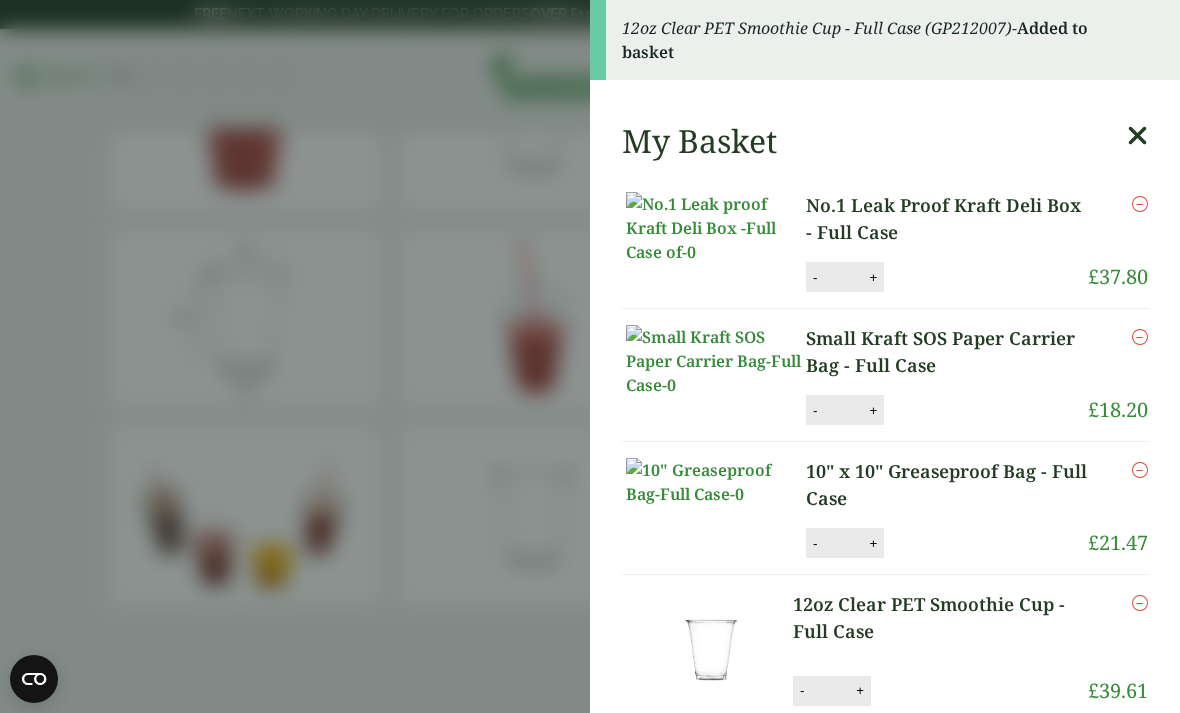 click on "12oz Clear PET Smoothie Cup - Full Case (GP212007)  -  Added to basket
My Basket
No.1 Leak Proof Kraft Deli Box - Full Case
No.1 Leak Proof Kraft Deli Box - Full Case quantity
- * +
Update
Remove
£ 37.80 -" at bounding box center [590, 356] 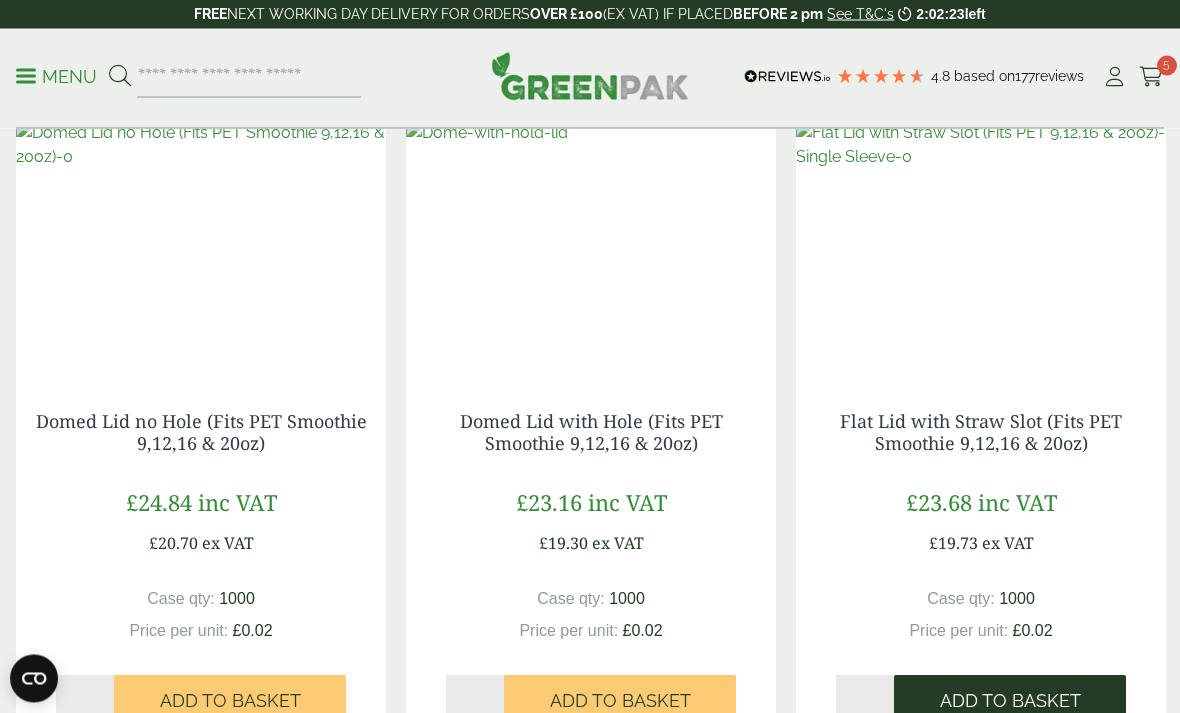 click on "Add to Basket" at bounding box center [1010, 702] 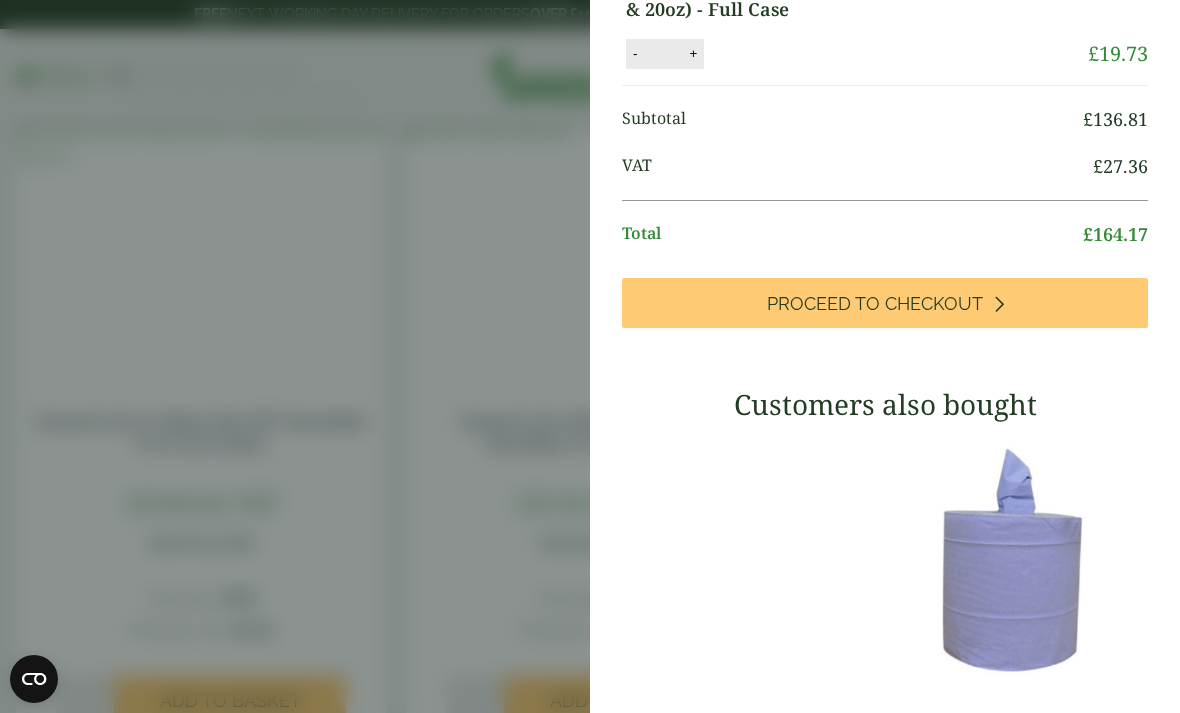 scroll, scrollTop: 683, scrollLeft: 0, axis: vertical 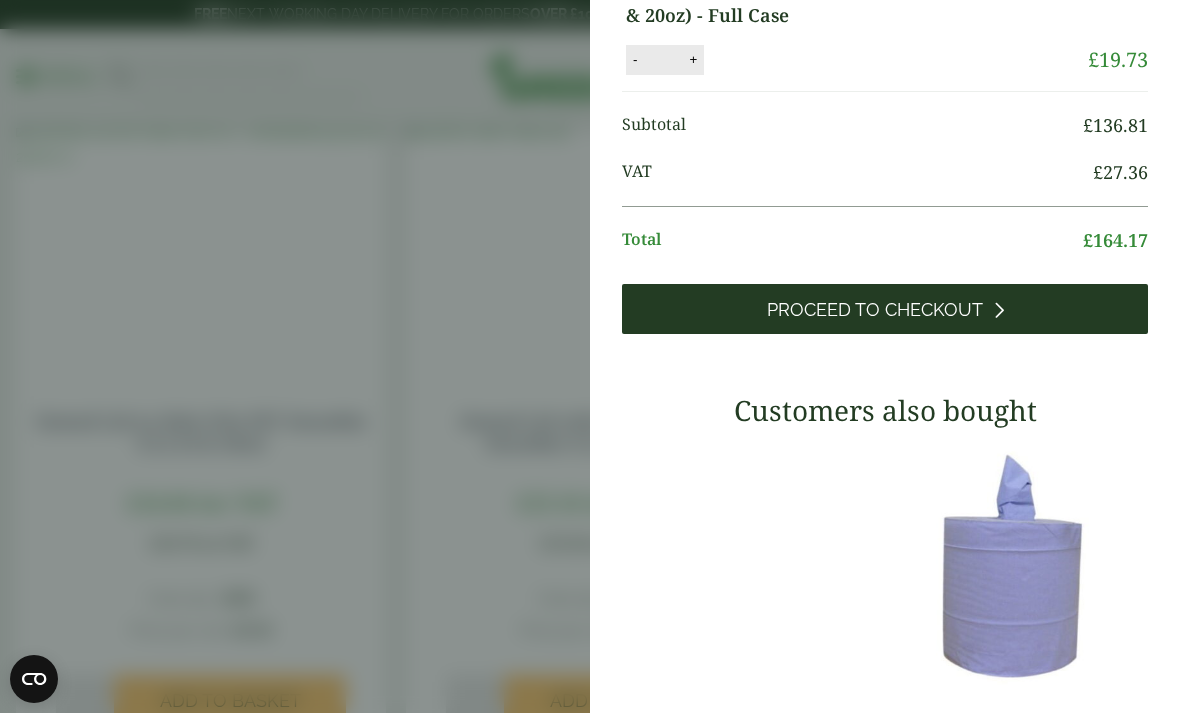 click on "Proceed to Checkout" at bounding box center (885, 309) 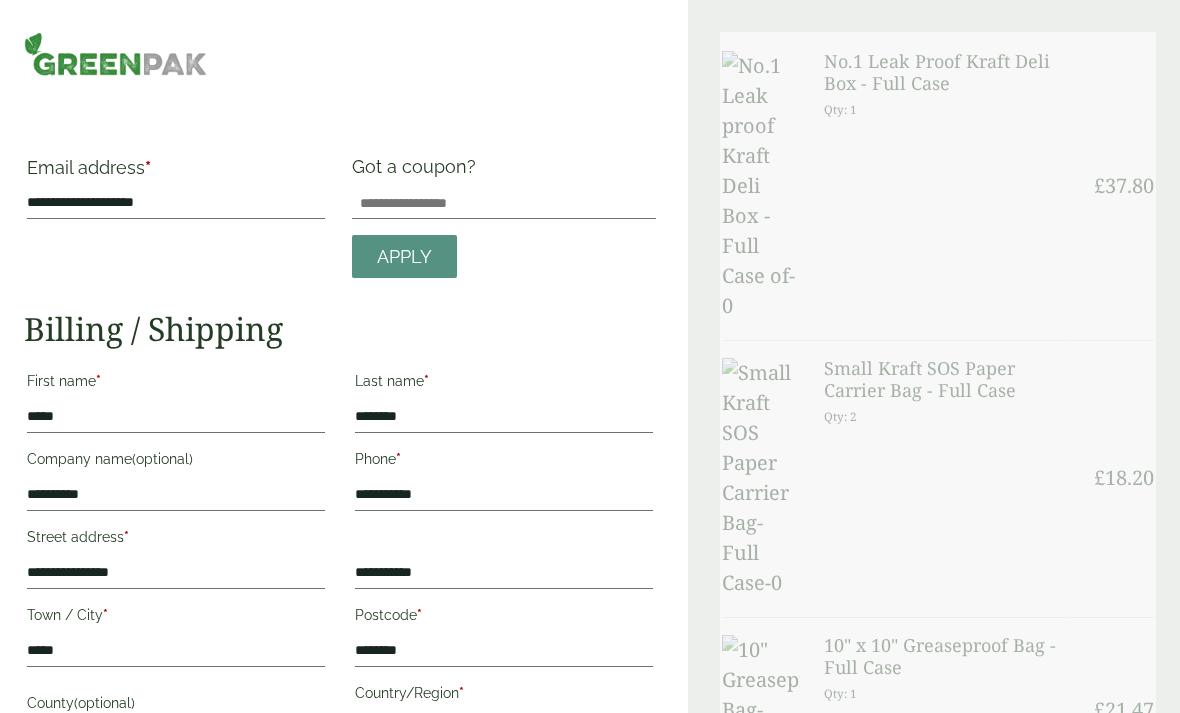 scroll, scrollTop: 0, scrollLeft: 0, axis: both 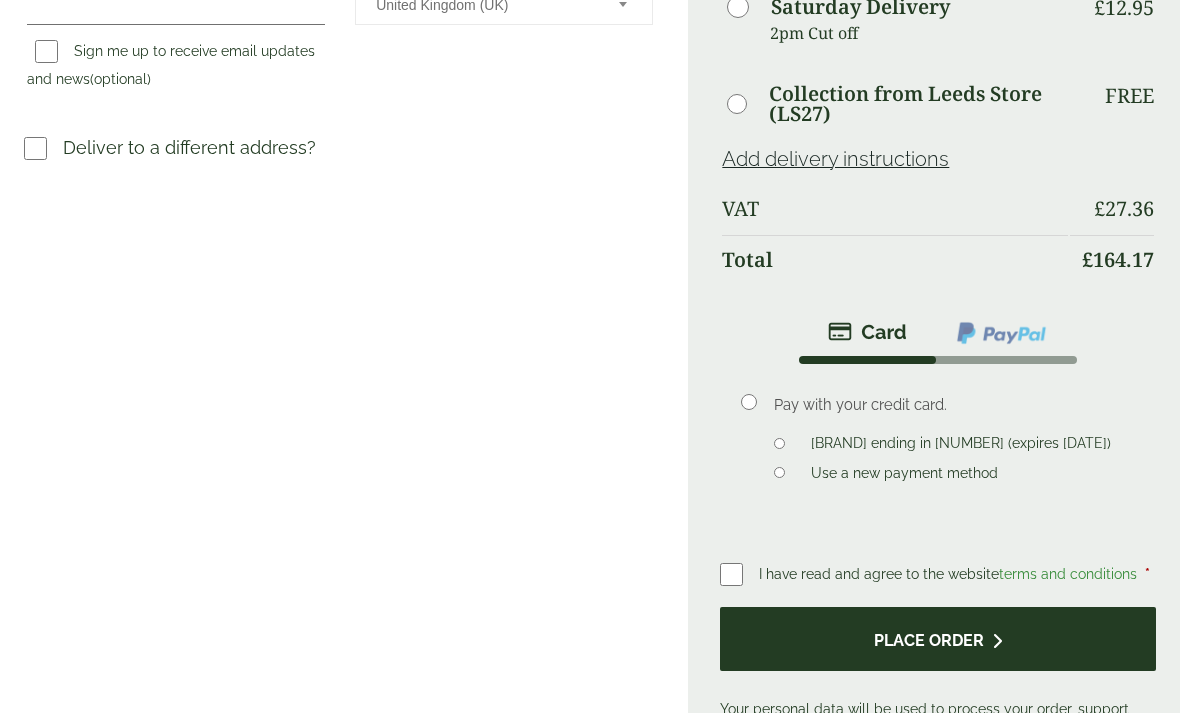 click on "Place order" at bounding box center (938, 640) 